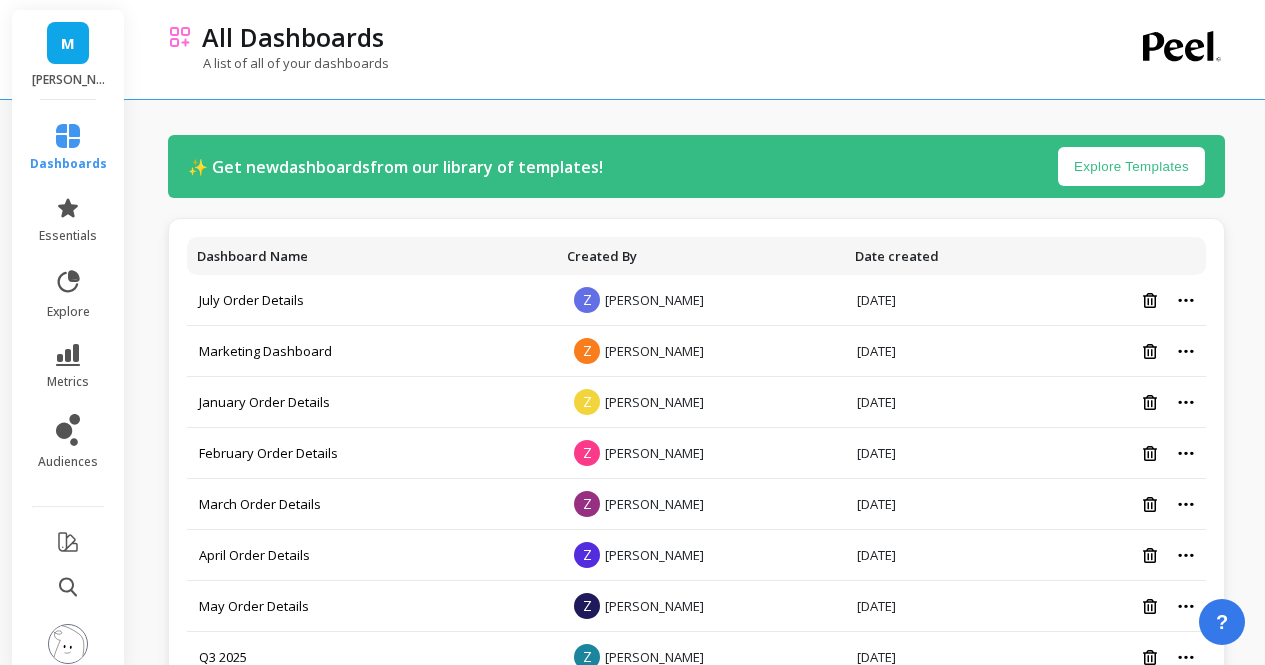 scroll, scrollTop: 510, scrollLeft: 0, axis: vertical 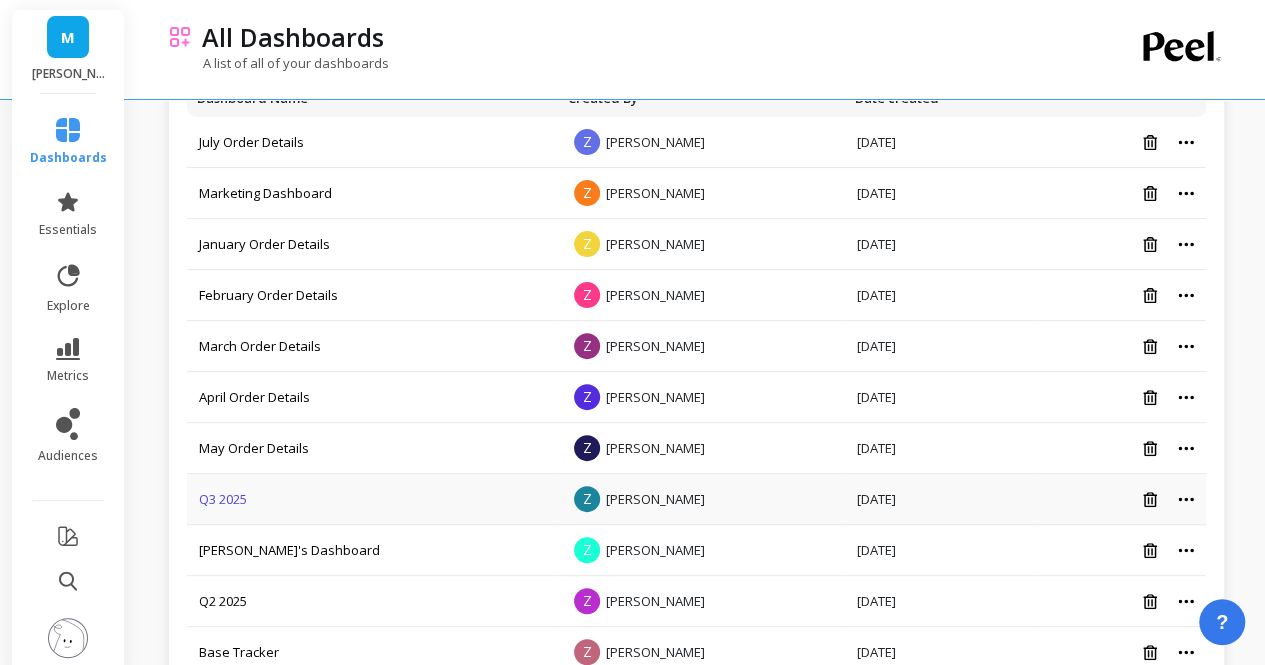 click on "Q3 2025" at bounding box center (223, 499) 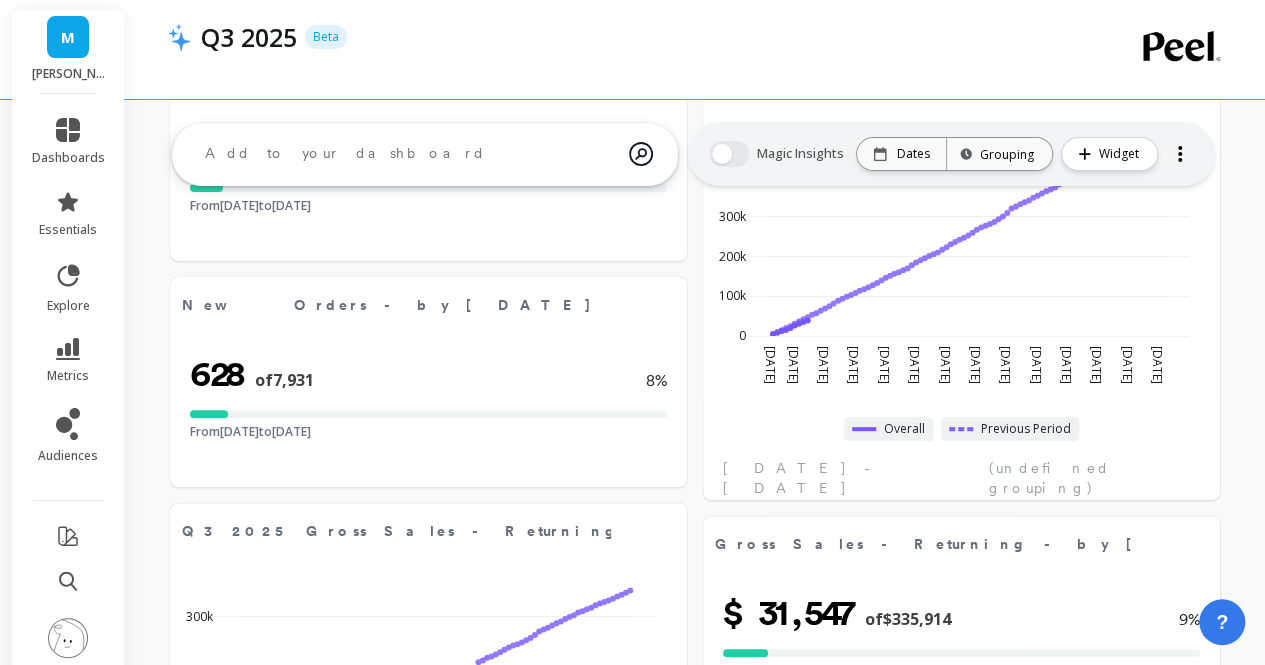 scroll, scrollTop: 0, scrollLeft: 0, axis: both 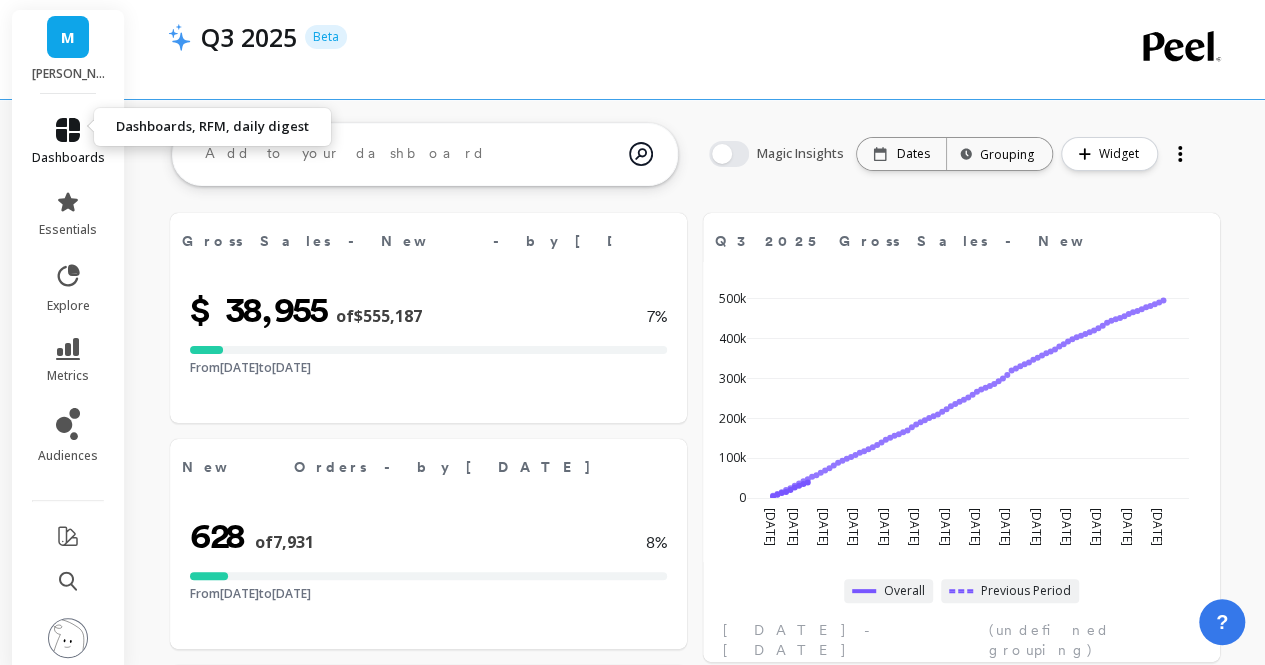 click on "dashboards" at bounding box center (68, 142) 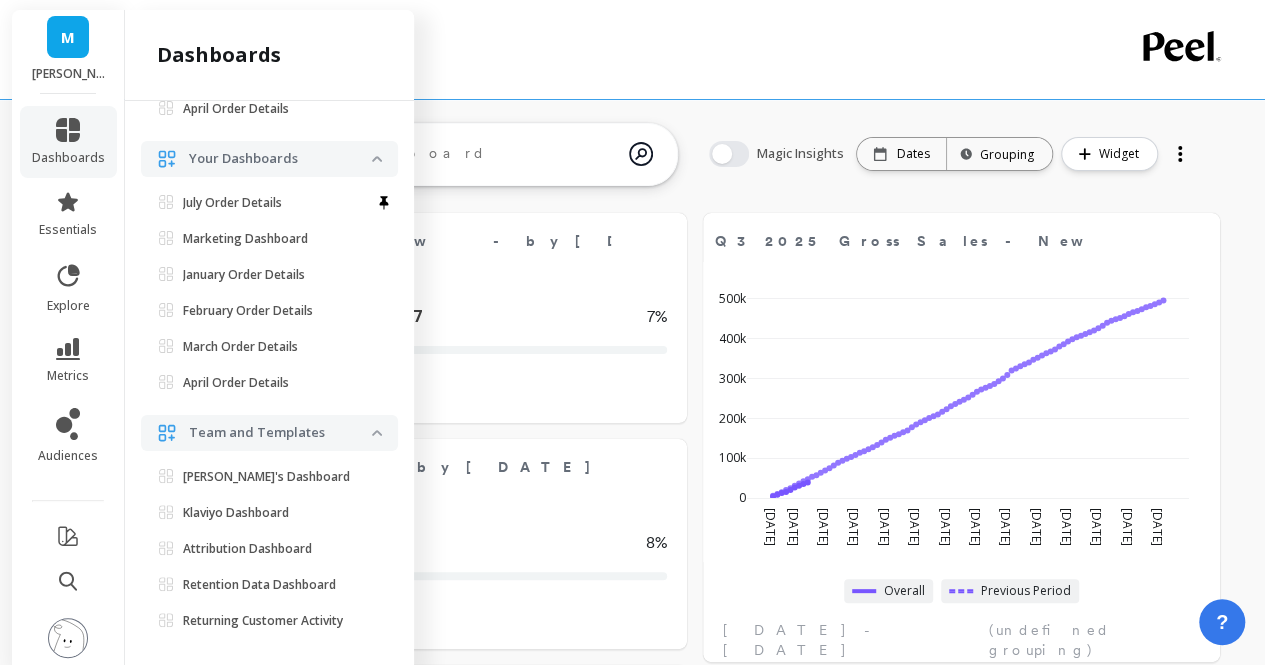 scroll, scrollTop: 413, scrollLeft: 0, axis: vertical 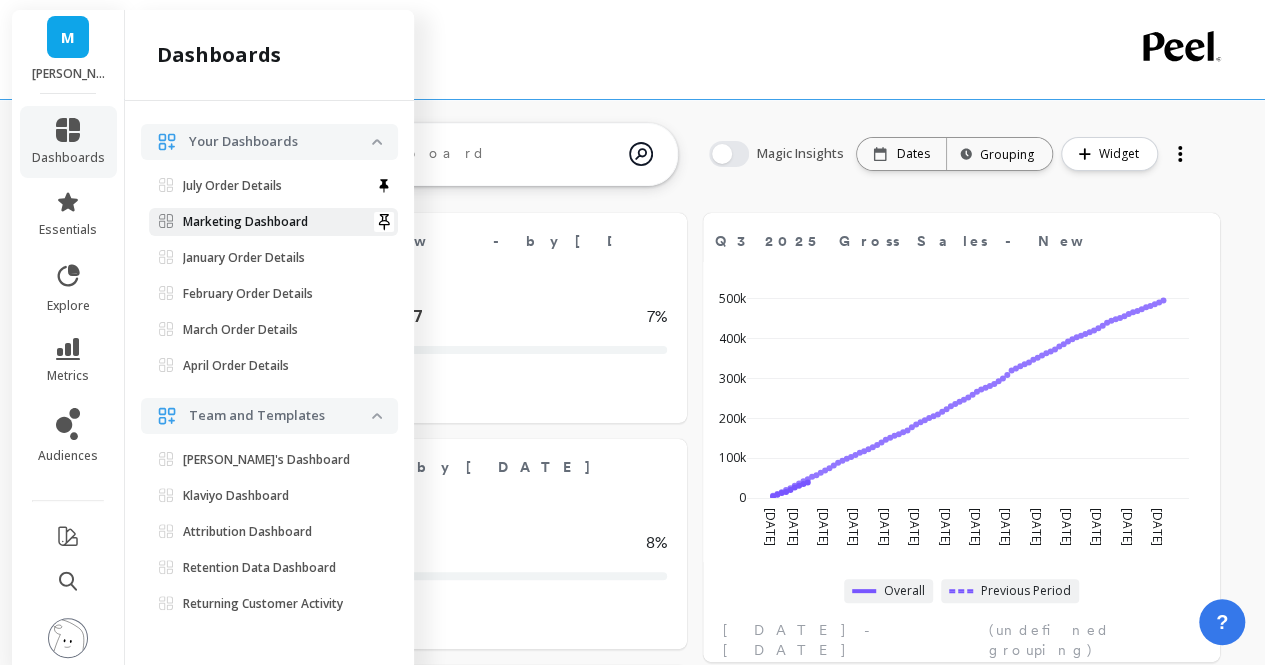 click on "Marketing Dashboard" at bounding box center [245, 222] 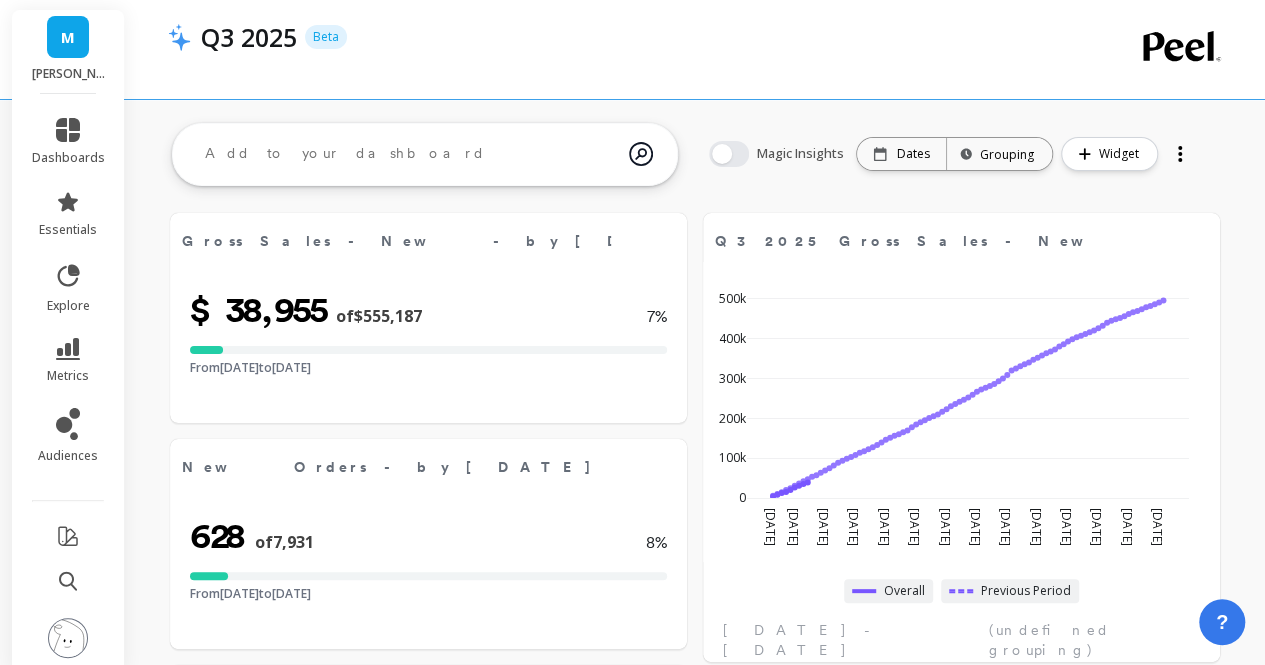 scroll, scrollTop: 0, scrollLeft: 0, axis: both 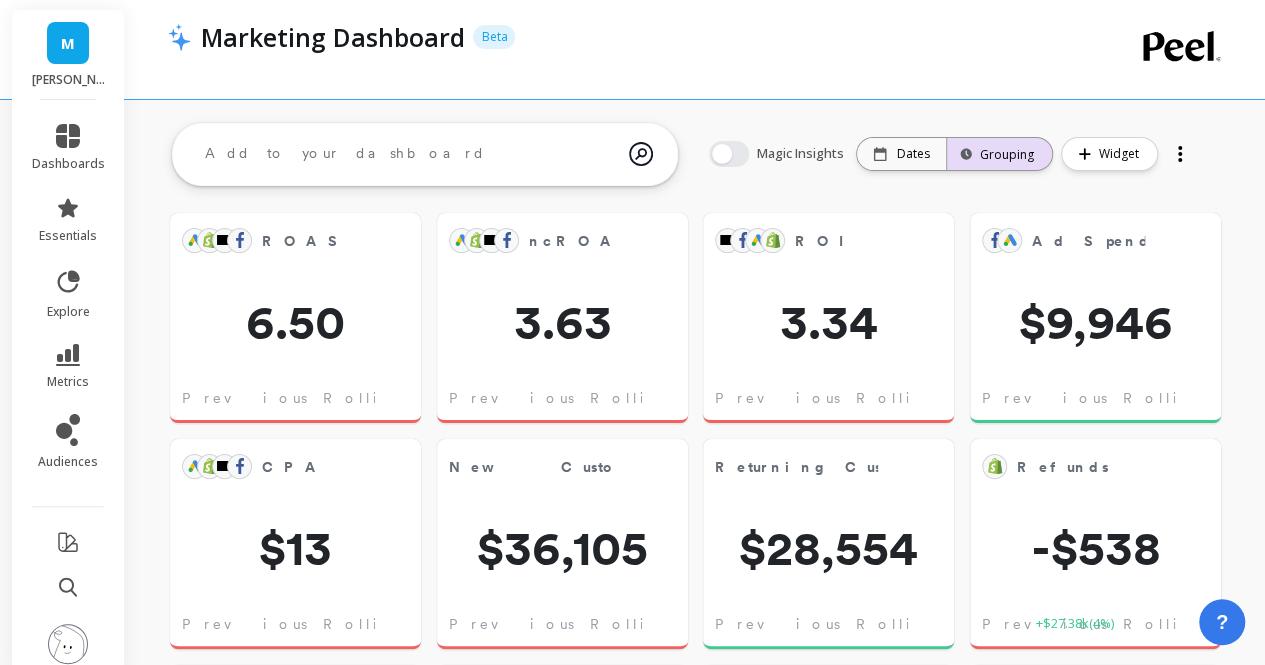 click on "Grouping" at bounding box center [999, 154] 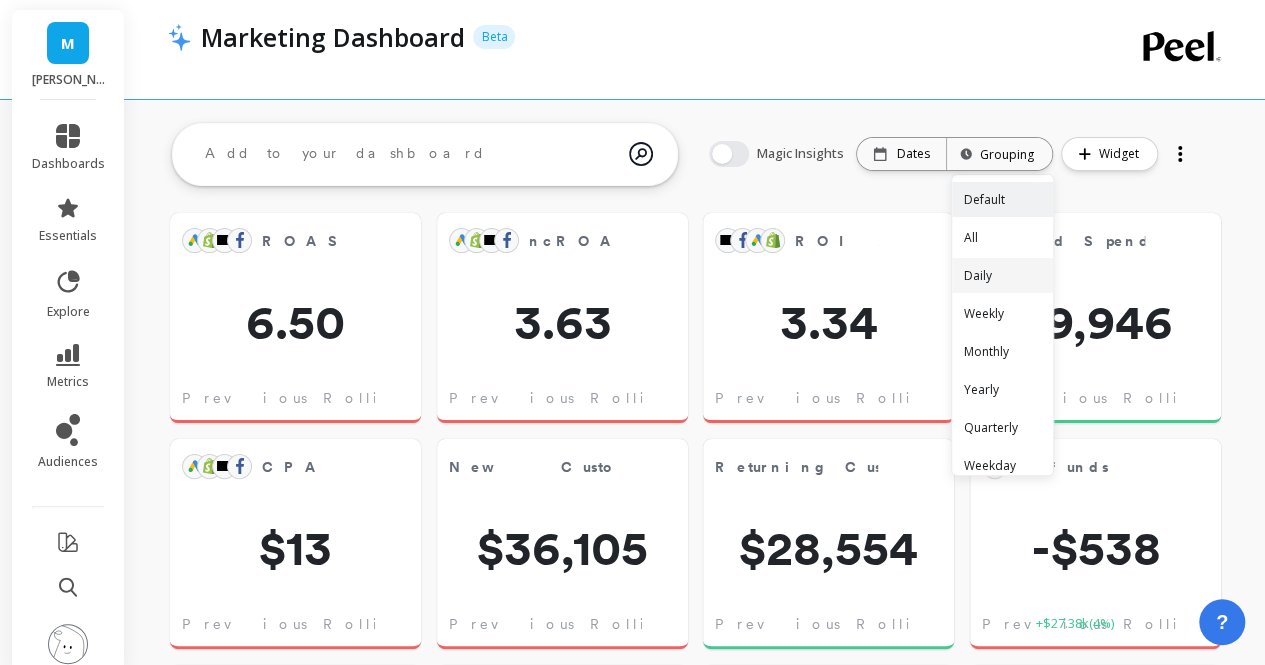scroll, scrollTop: 0, scrollLeft: 0, axis: both 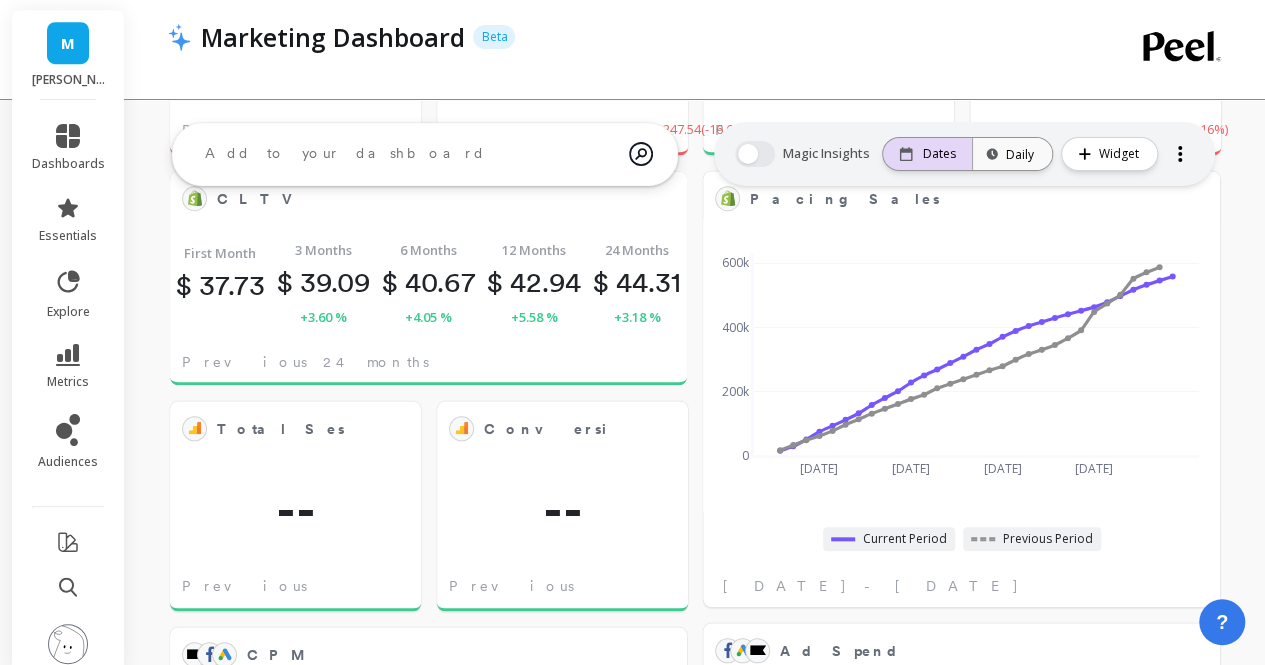click on "Dates" at bounding box center (927, 154) 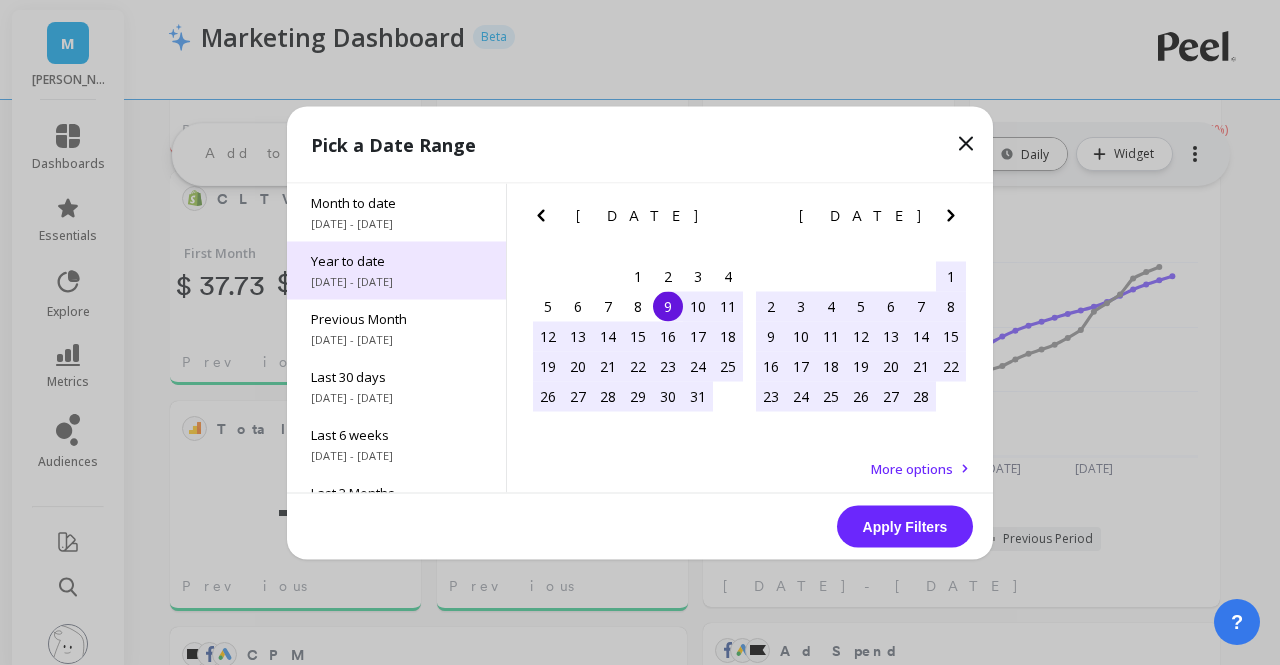 click on "Year to date" at bounding box center [396, 260] 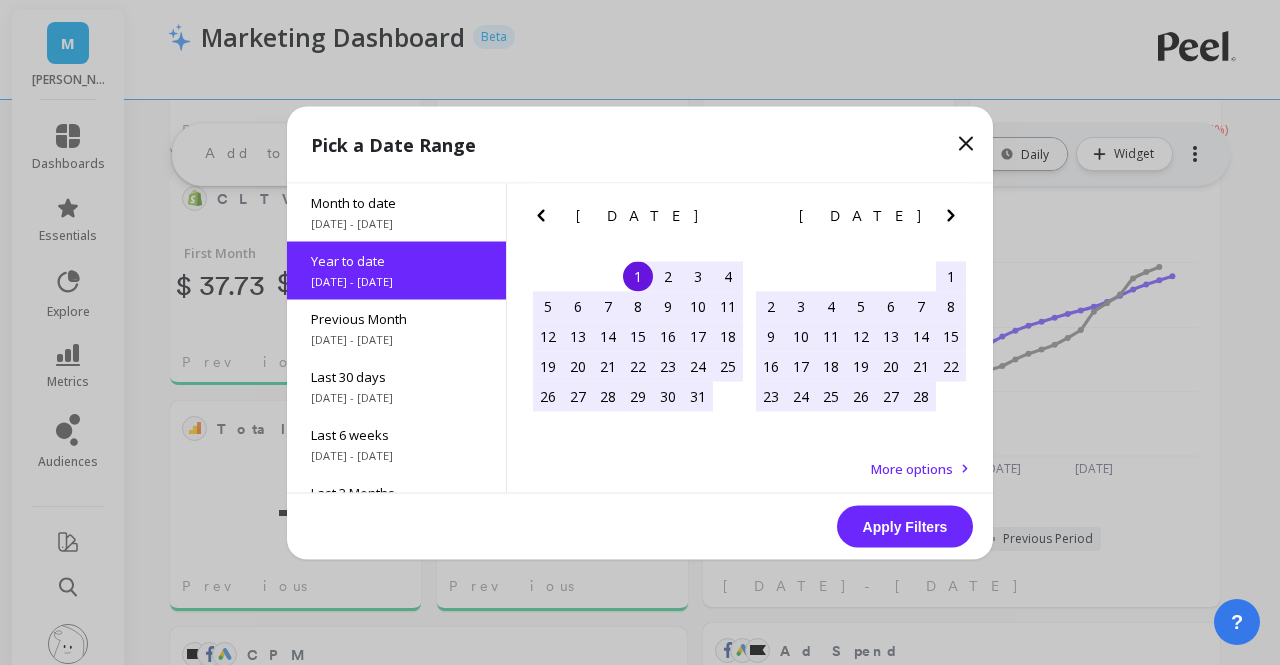 click on "Apply Filters" at bounding box center (905, 526) 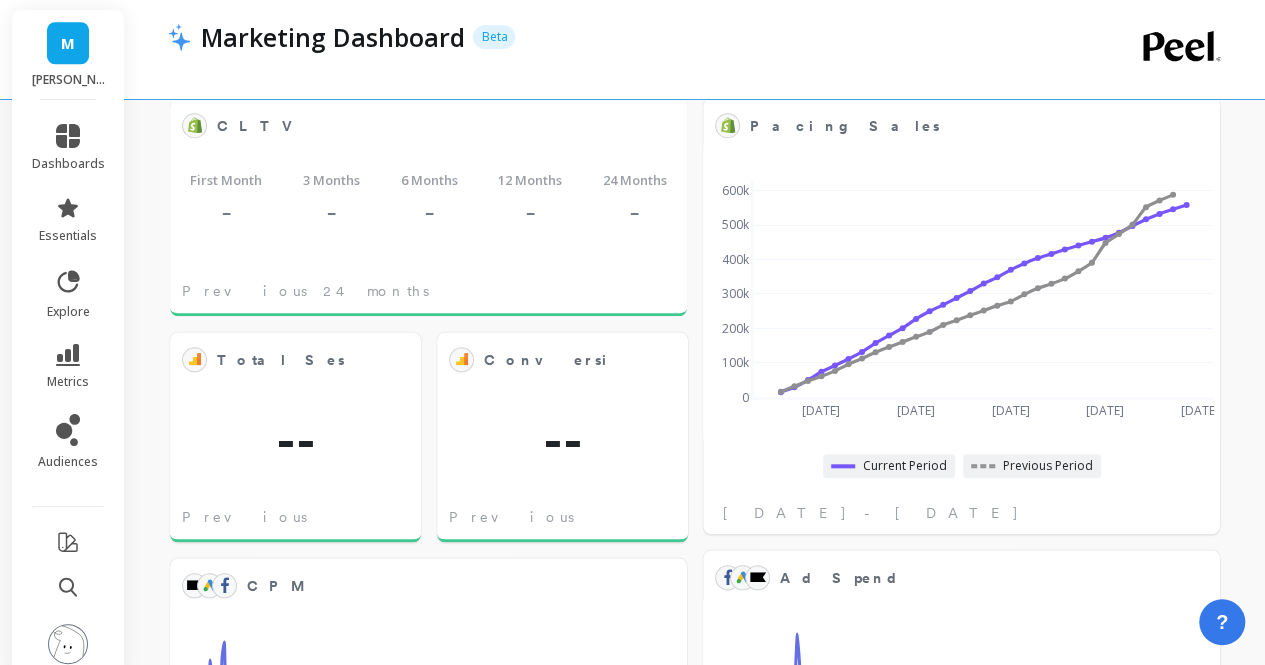scroll, scrollTop: 807, scrollLeft: 0, axis: vertical 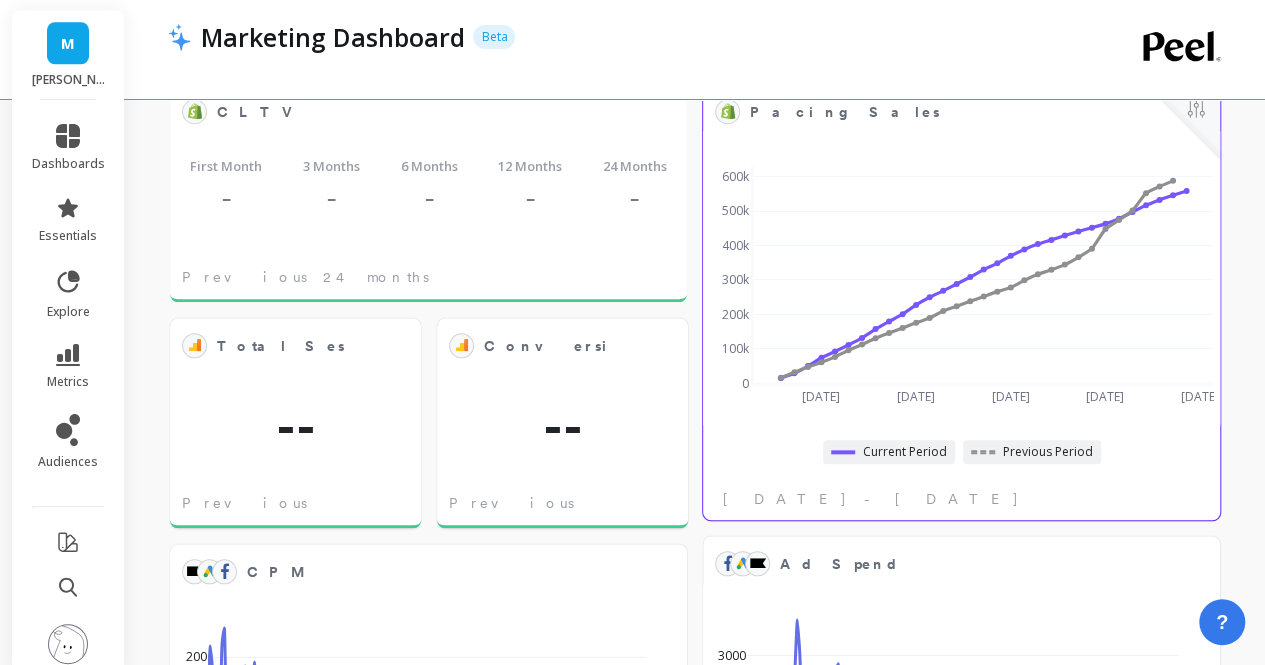 click on "Dec 4 2022 Dec 11 Dec 18 Dec 25 Jan 1 2023 0 100k 200k 300k 400k 500k 600k" at bounding box center [961, 275] 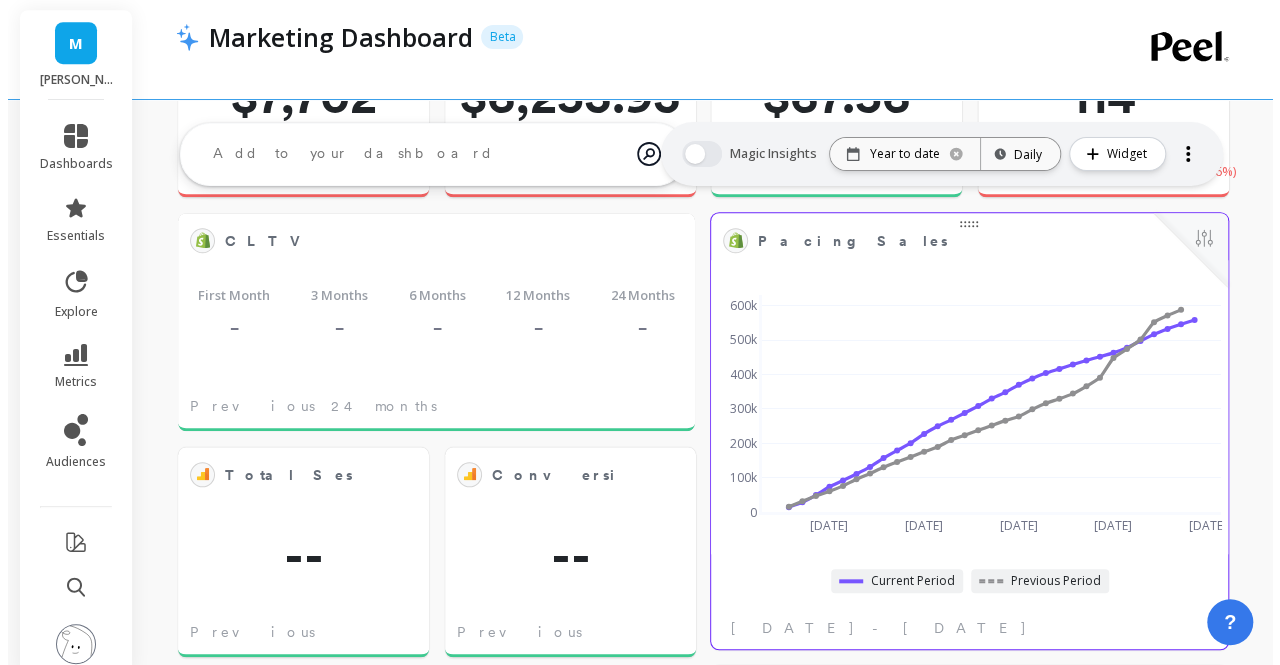 scroll, scrollTop: 679, scrollLeft: 0, axis: vertical 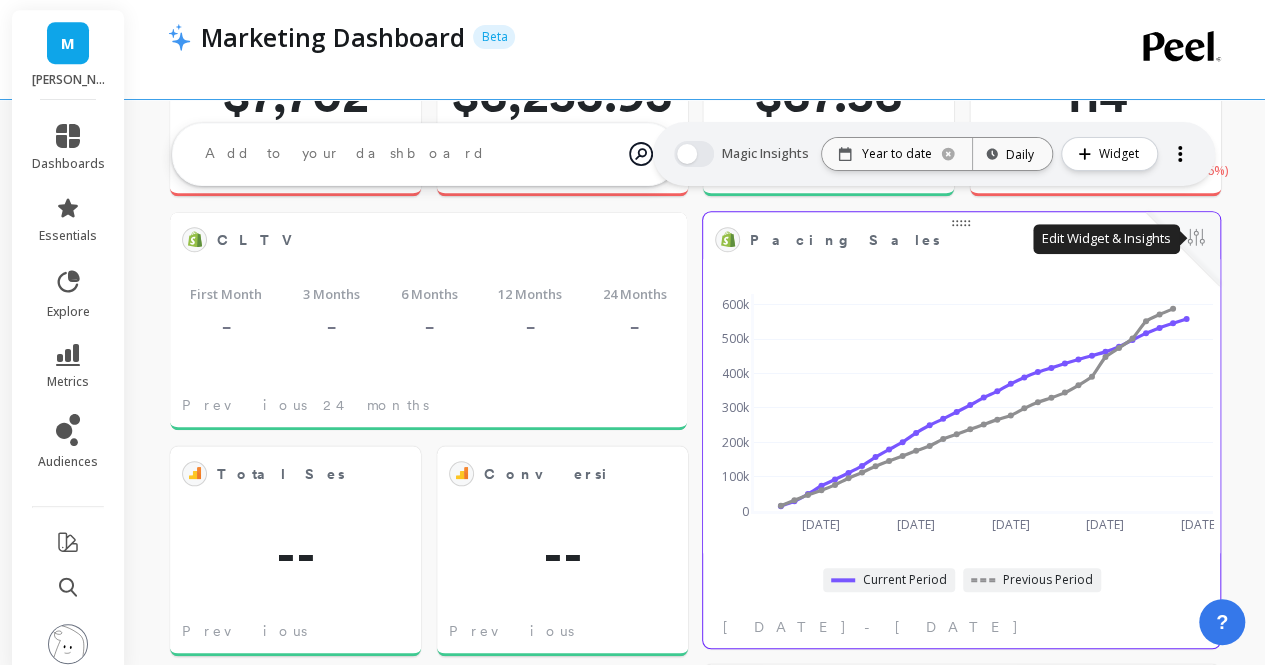 click at bounding box center (1196, 239) 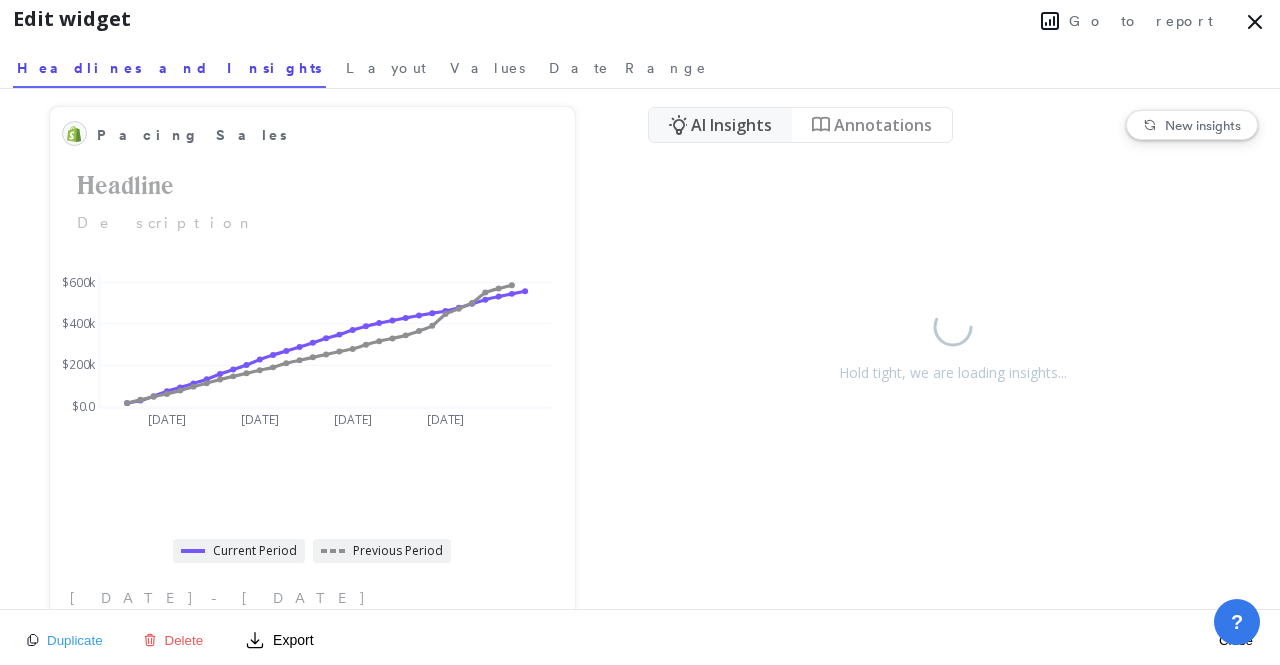 click on "Go to report" at bounding box center (1141, 21) 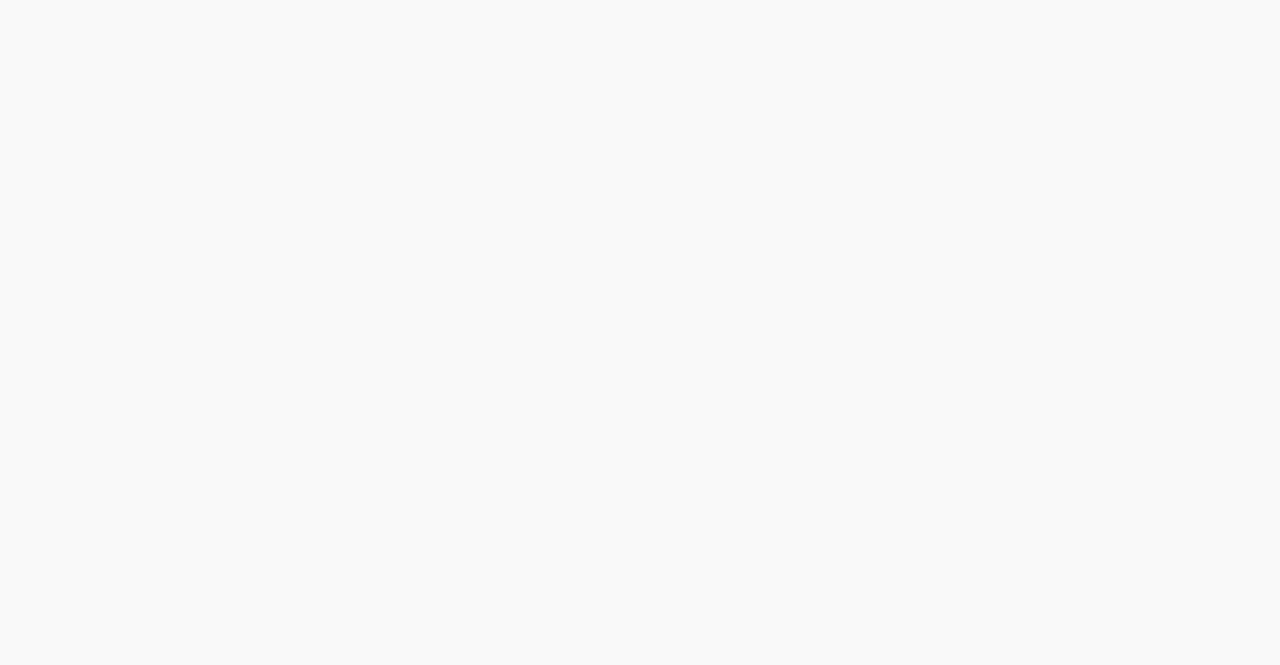 scroll, scrollTop: 0, scrollLeft: 0, axis: both 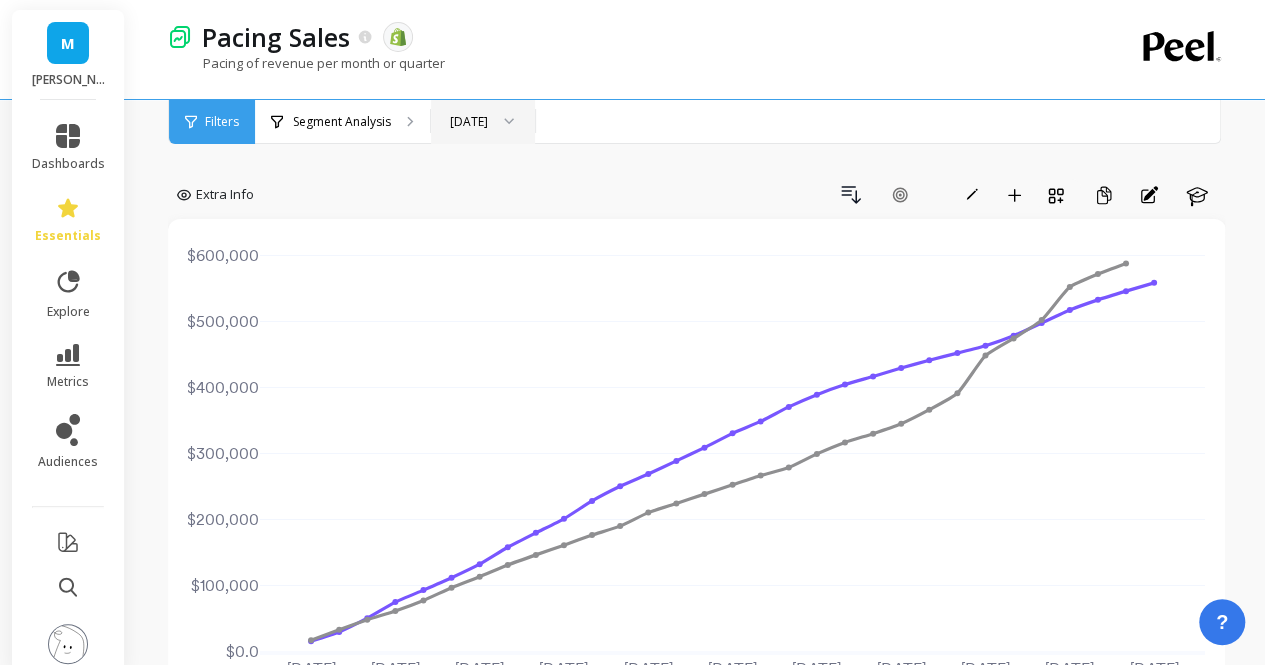 click on "Dec 2022" at bounding box center (469, 121) 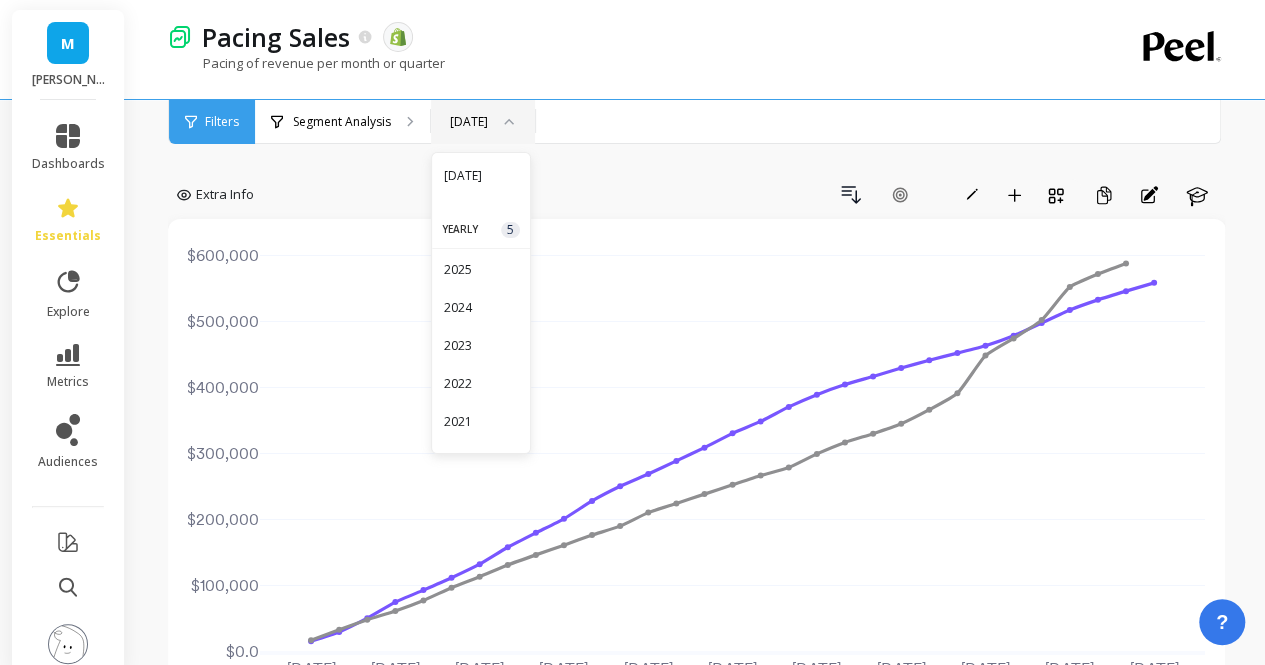 scroll, scrollTop: 1052, scrollLeft: 0, axis: vertical 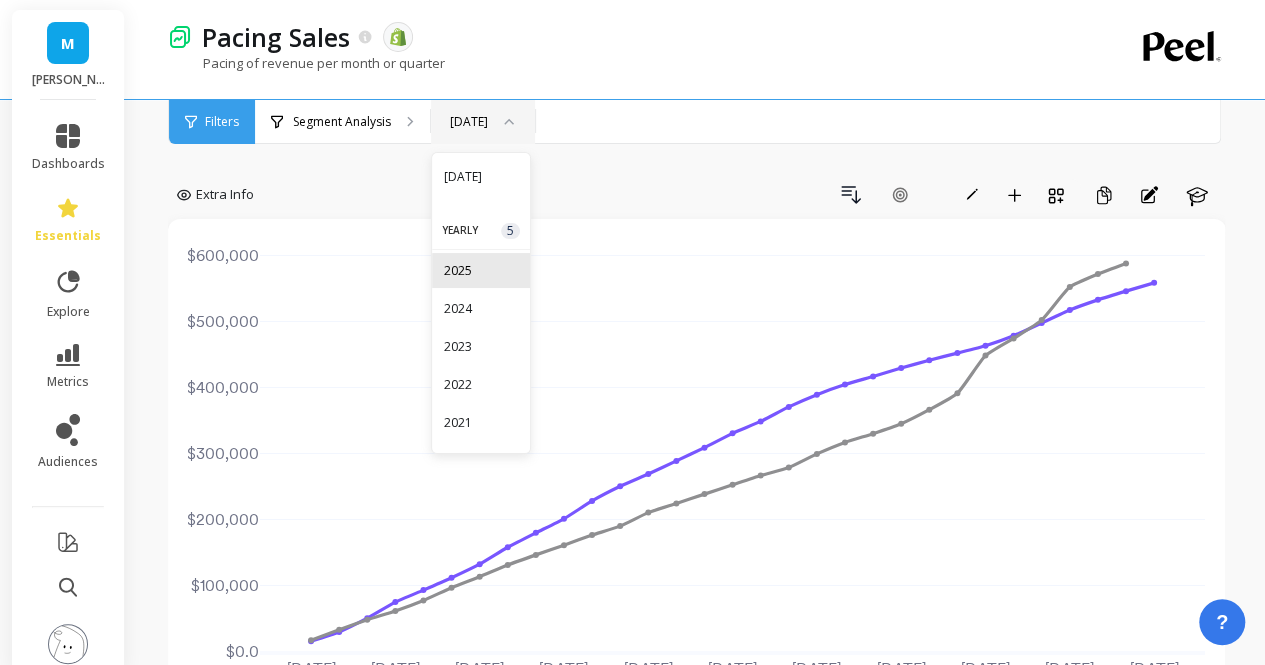 click on "2025" at bounding box center (481, 270) 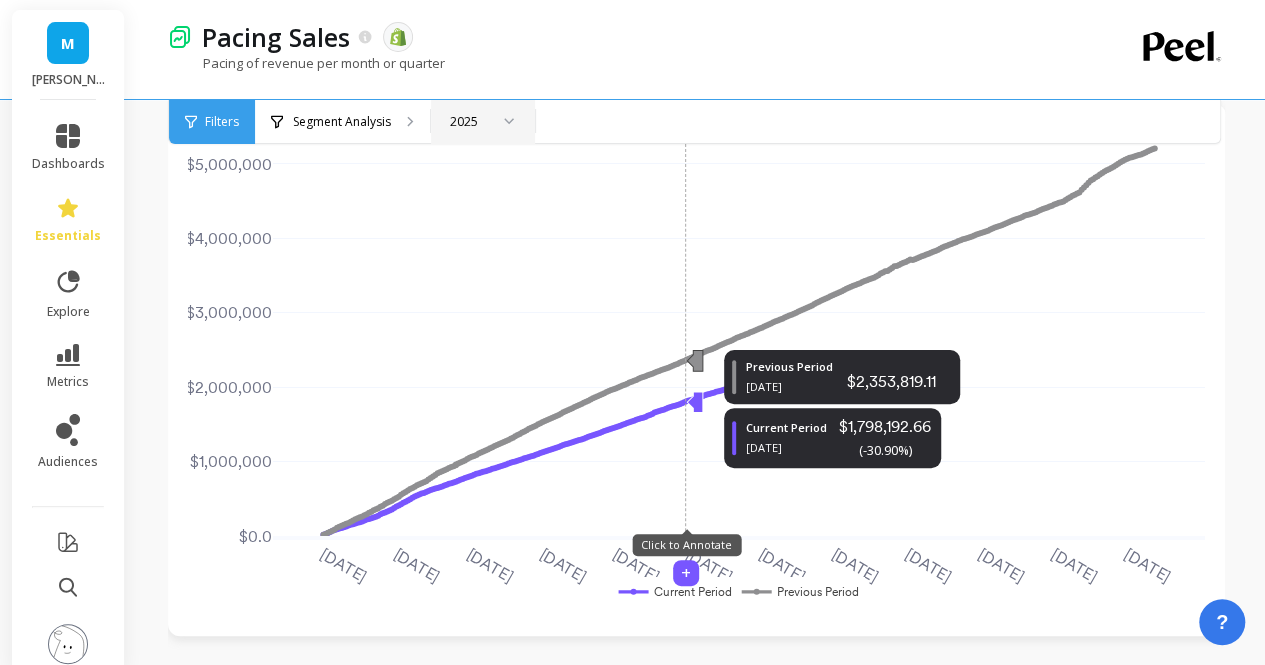 scroll, scrollTop: 0, scrollLeft: 0, axis: both 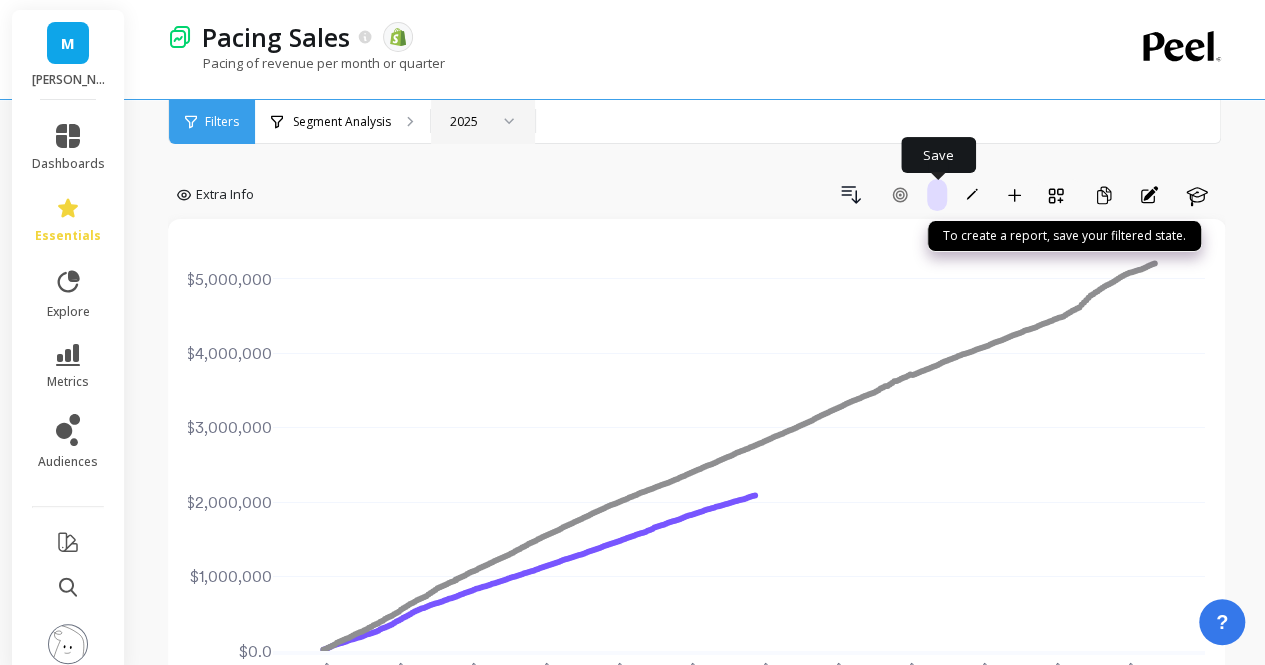 click on "Save" at bounding box center [937, 195] 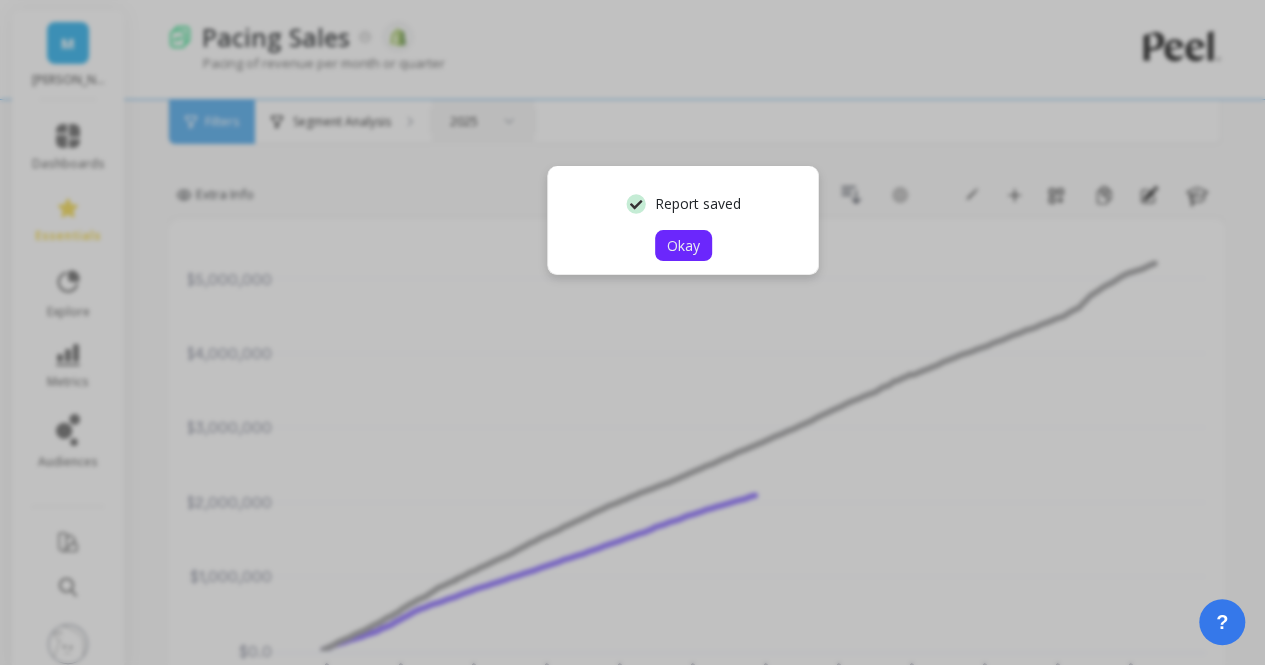 click on "Okay" at bounding box center (683, 245) 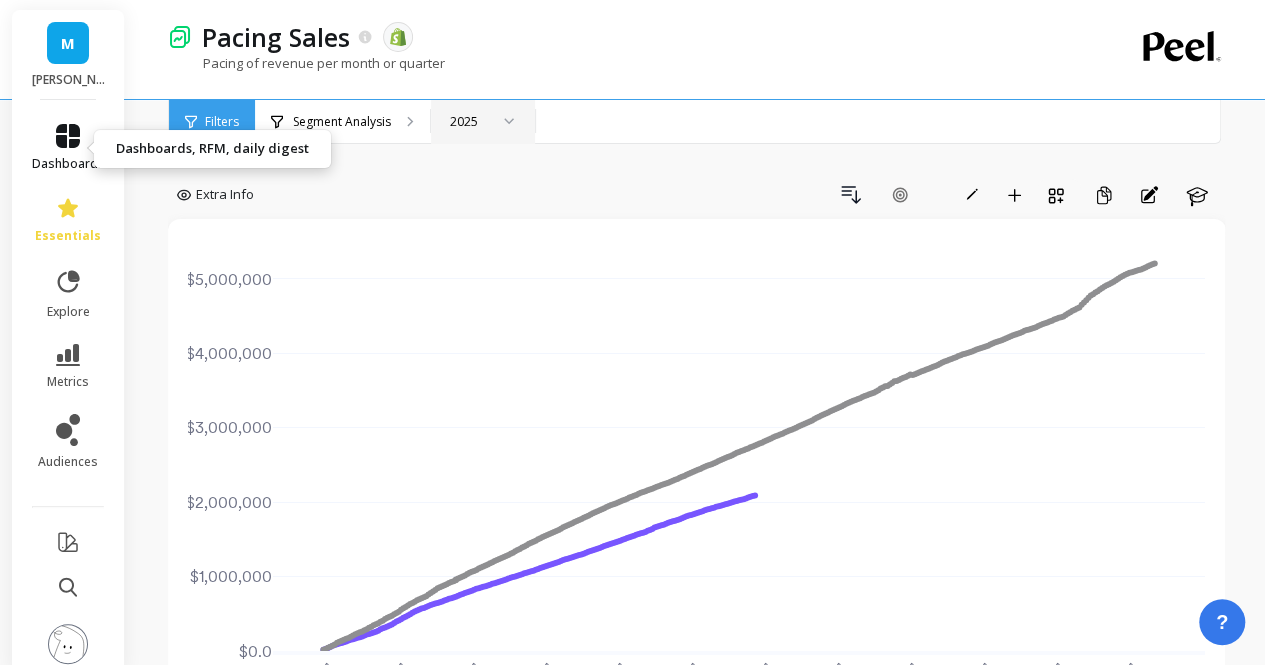 click on "dashboards" at bounding box center (68, 164) 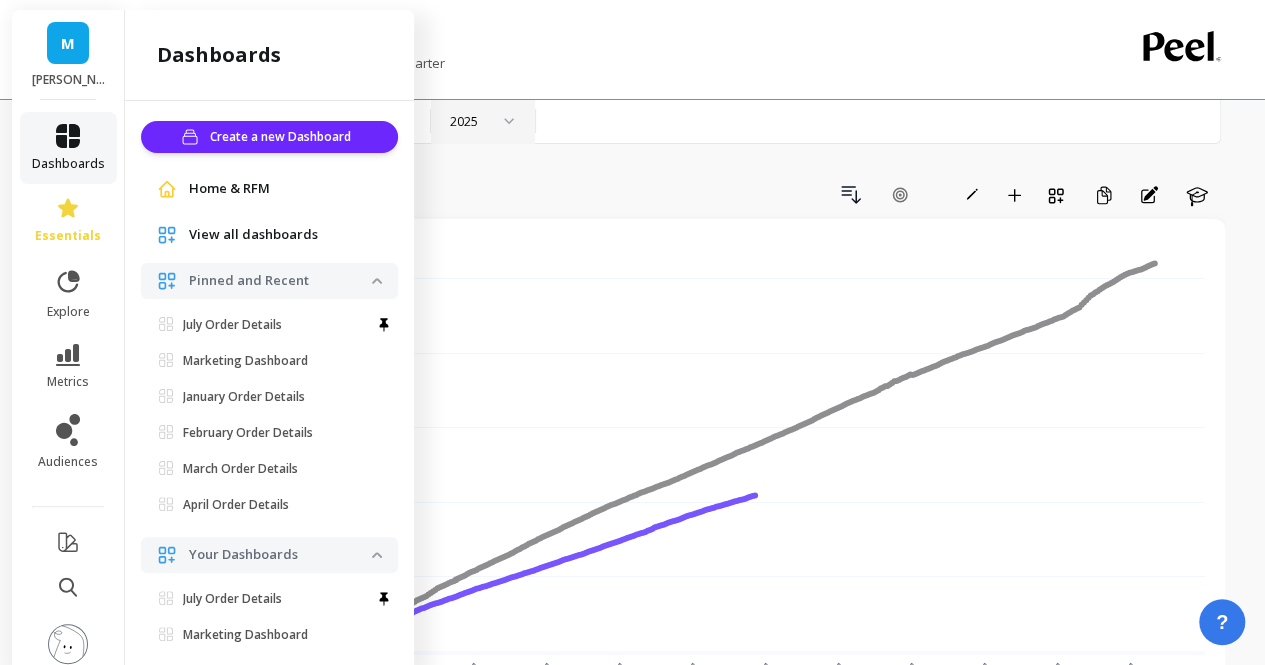 scroll, scrollTop: 413, scrollLeft: 0, axis: vertical 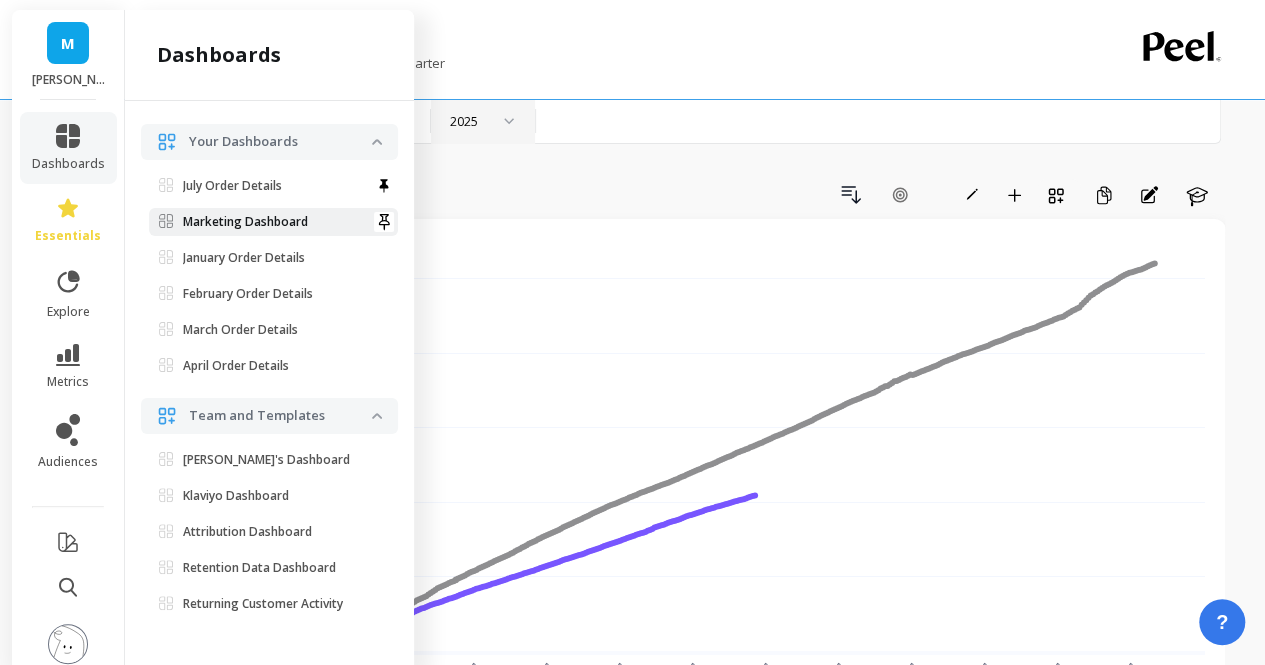 click on "Marketing Dashboard" at bounding box center (273, 222) 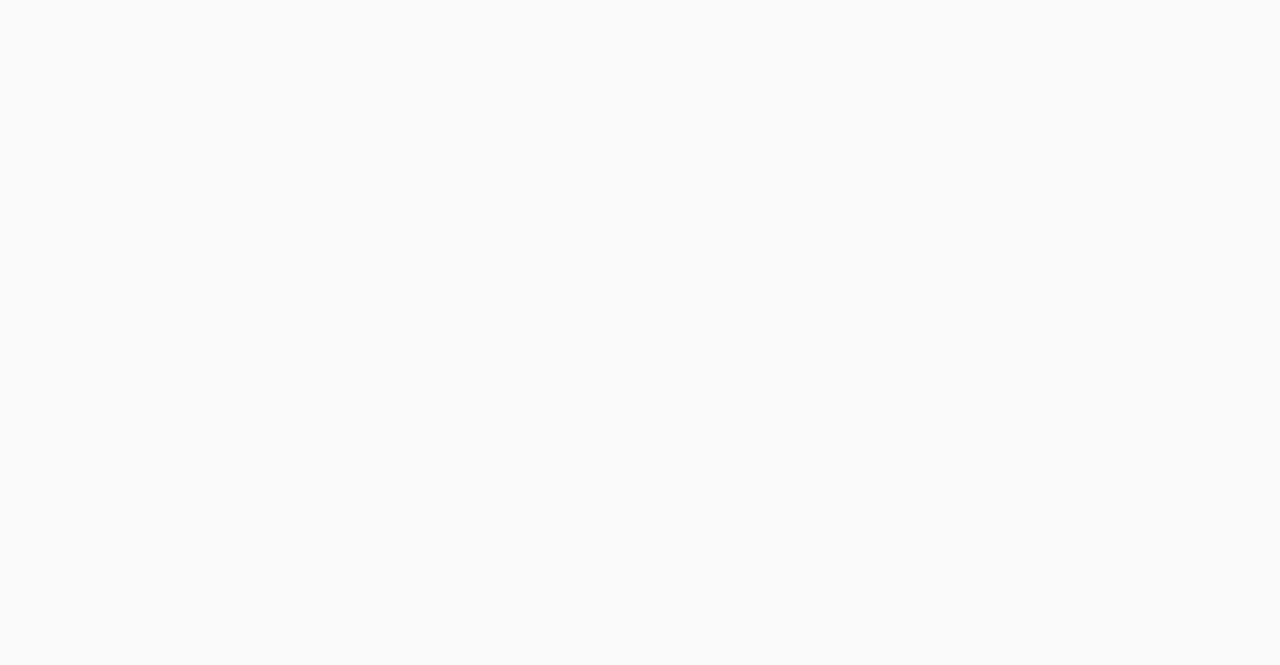 scroll, scrollTop: 0, scrollLeft: 0, axis: both 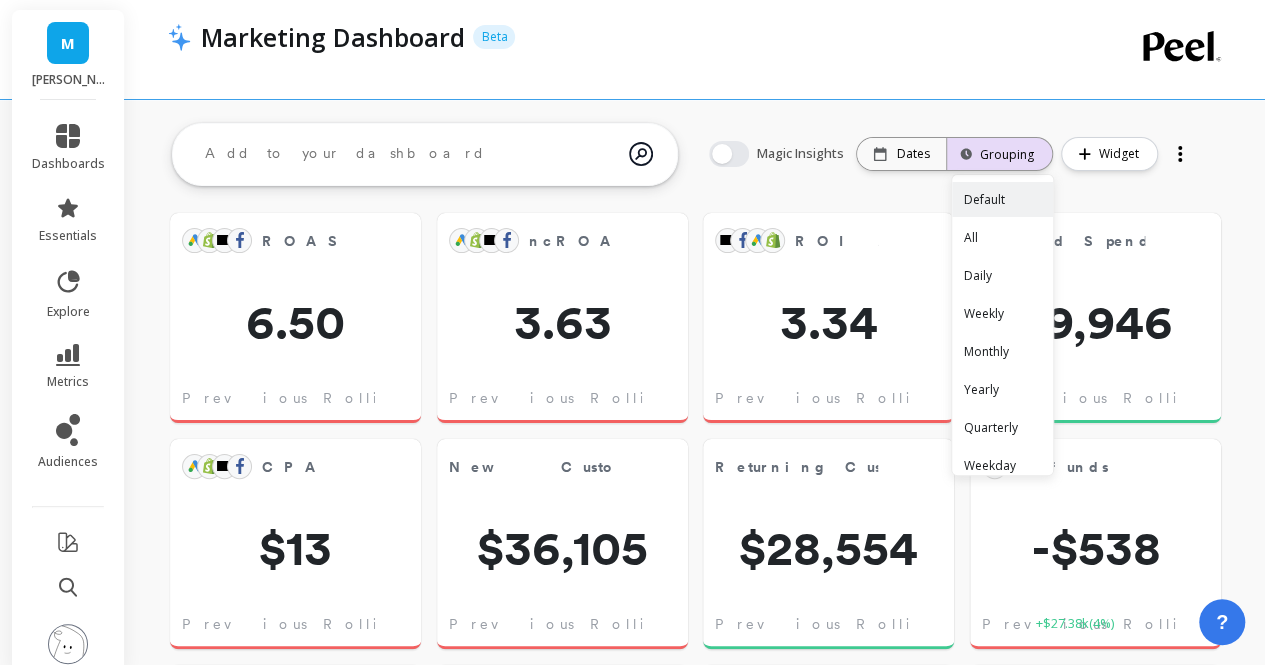 click on "Grouping" at bounding box center [999, 154] 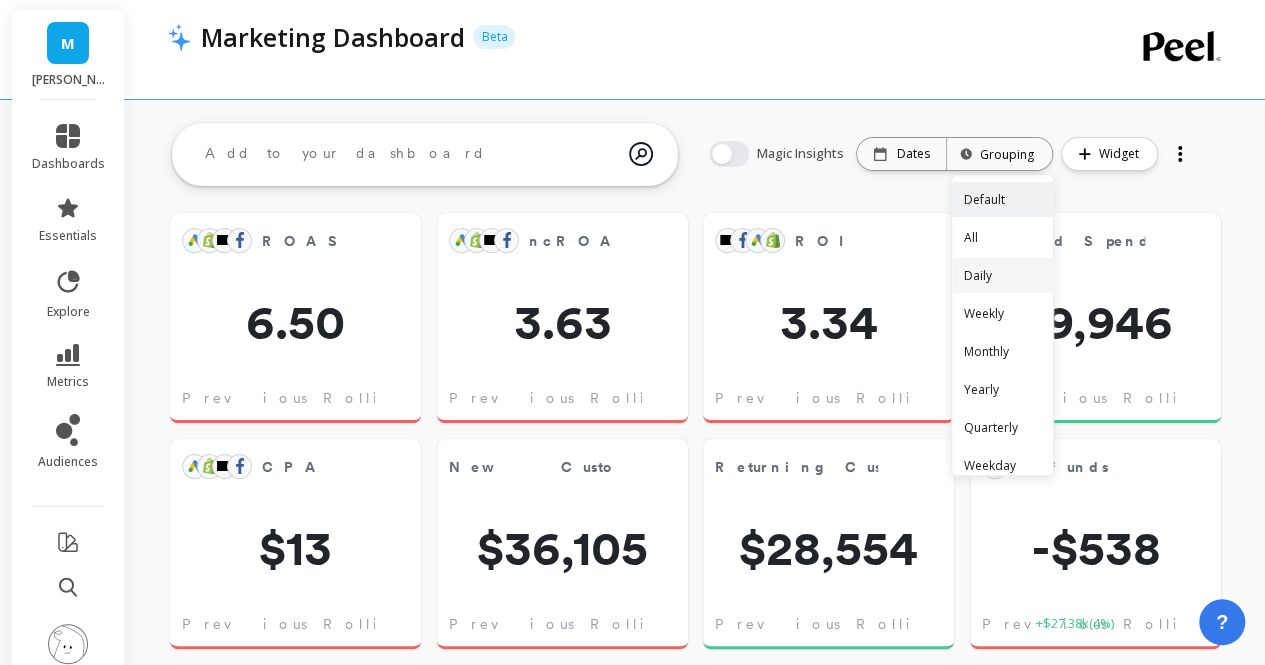 click on "Daily" at bounding box center (1002, 275) 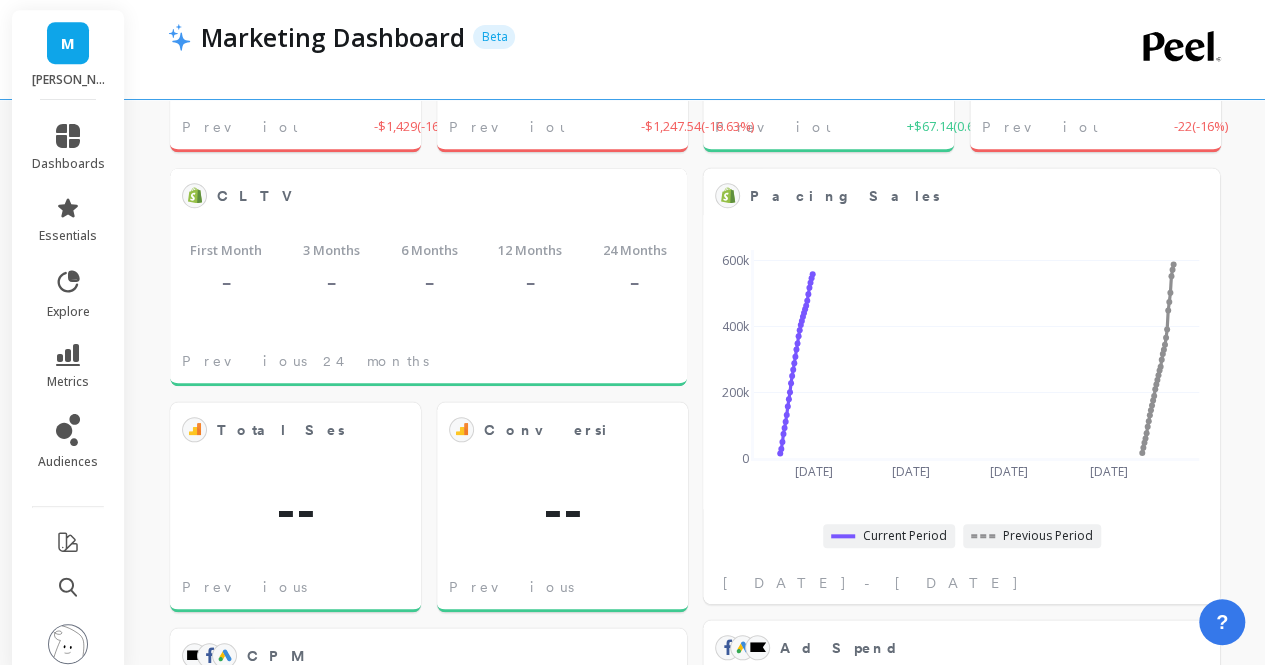 scroll, scrollTop: 726, scrollLeft: 0, axis: vertical 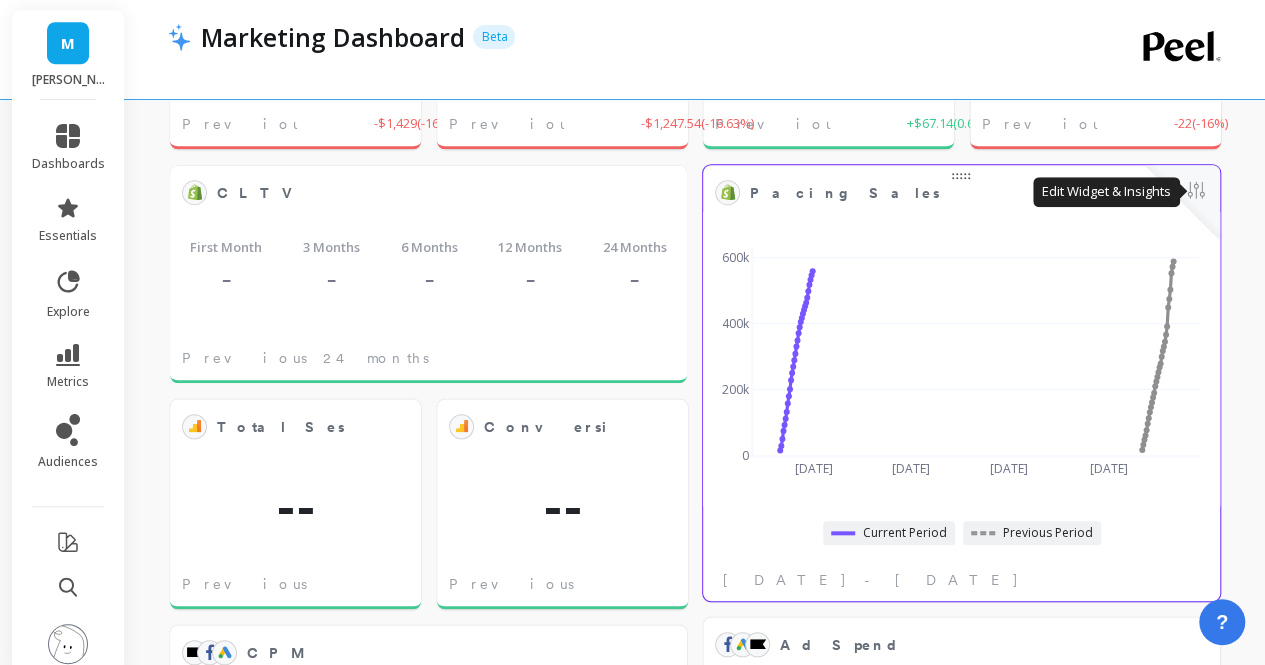 click at bounding box center [1196, 192] 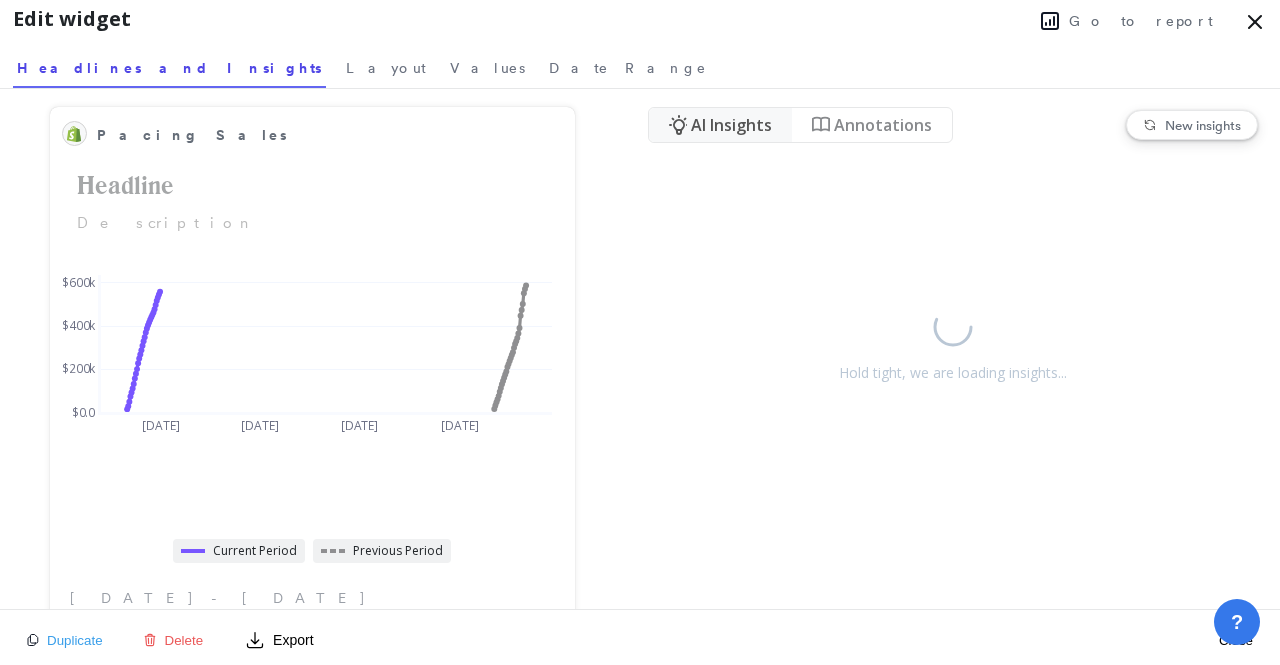 click on "Delete" at bounding box center [184, 640] 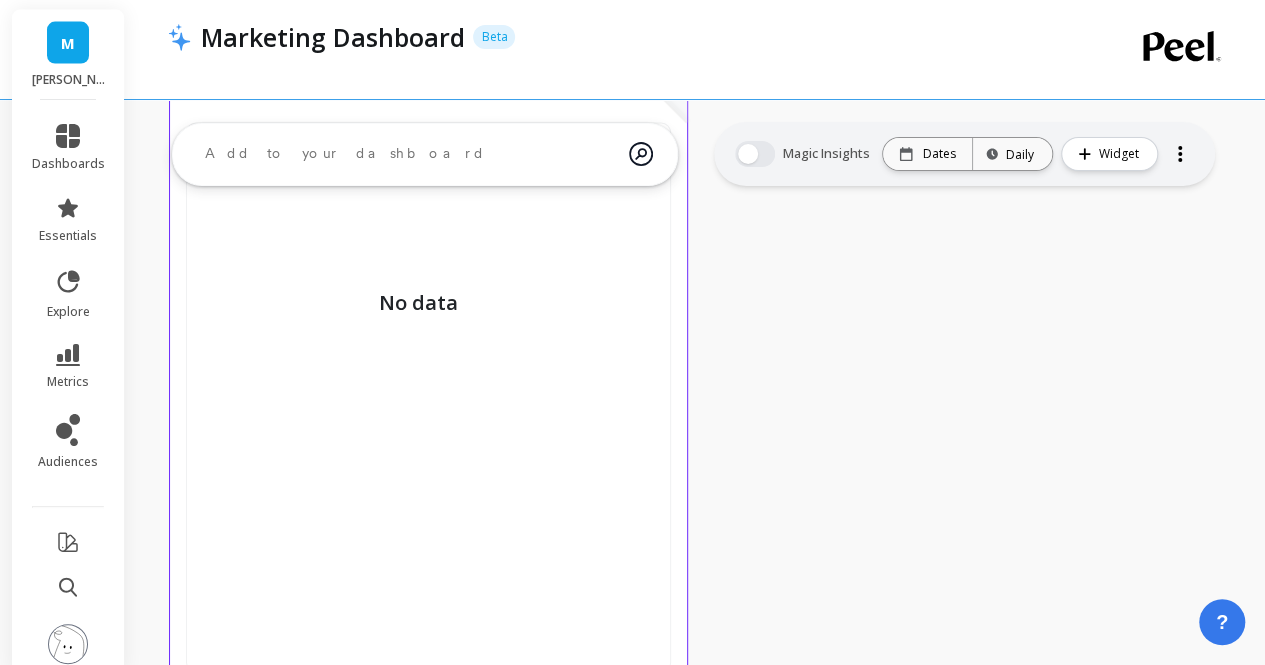 scroll, scrollTop: 2109, scrollLeft: 0, axis: vertical 